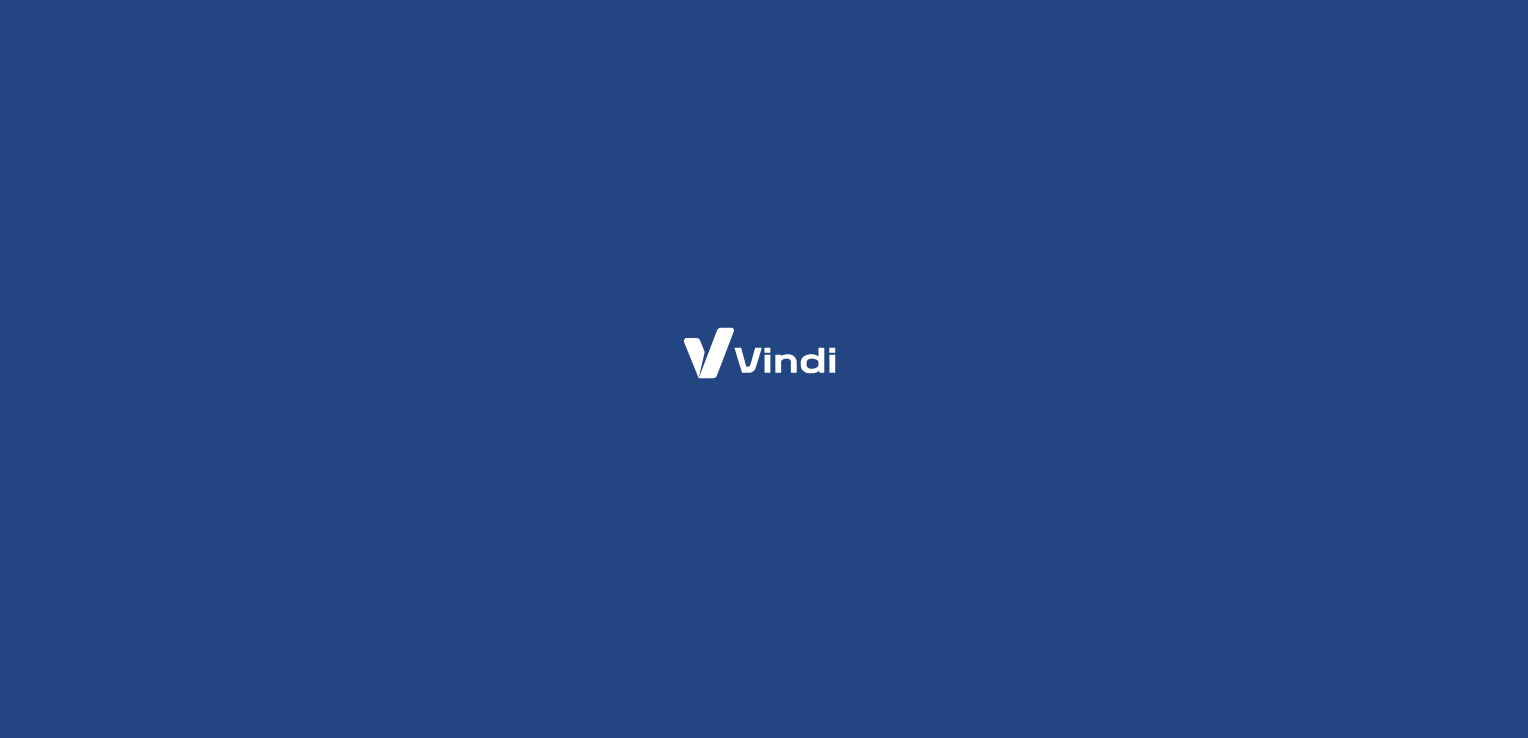 scroll, scrollTop: 0, scrollLeft: 0, axis: both 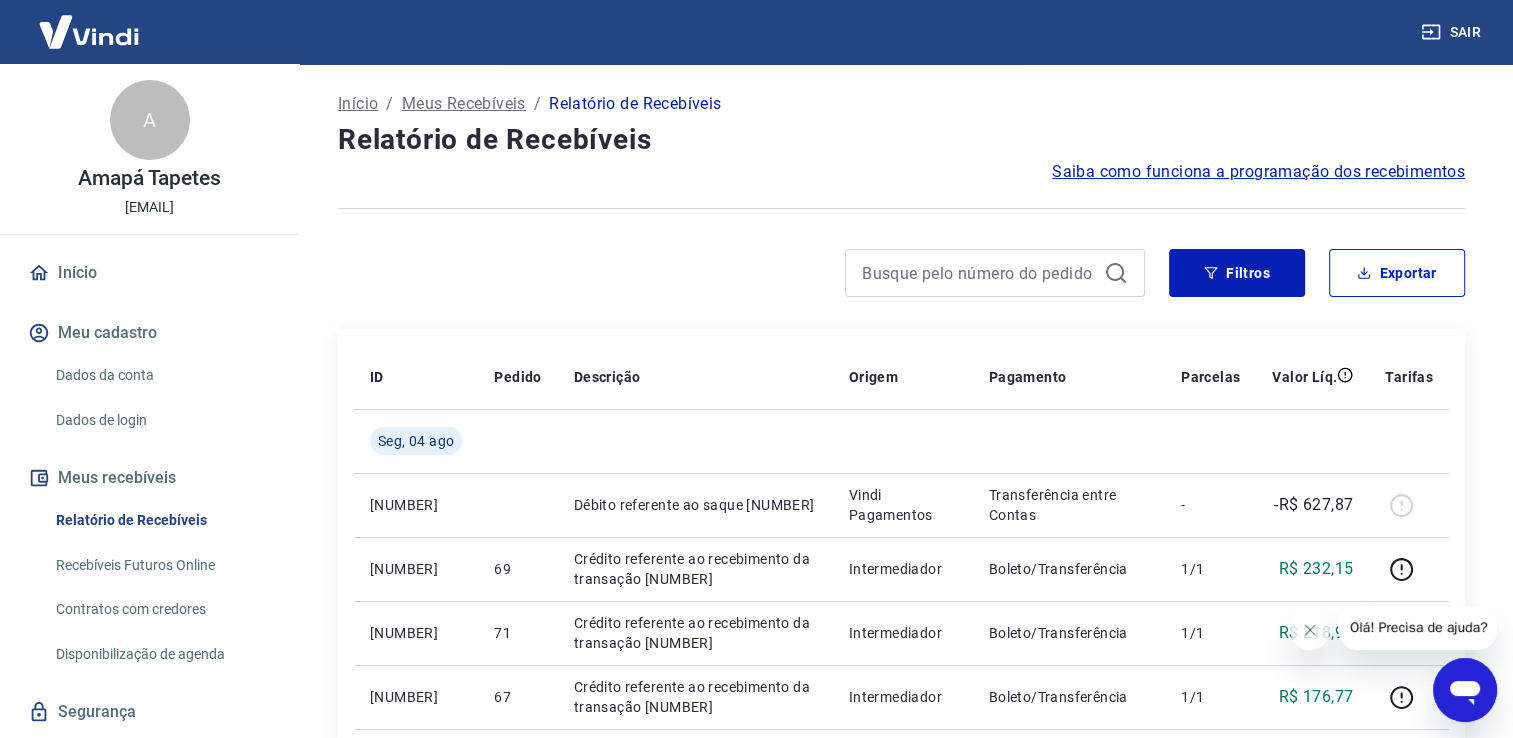 click on "Relatório de Recebíveis" at bounding box center [901, 140] 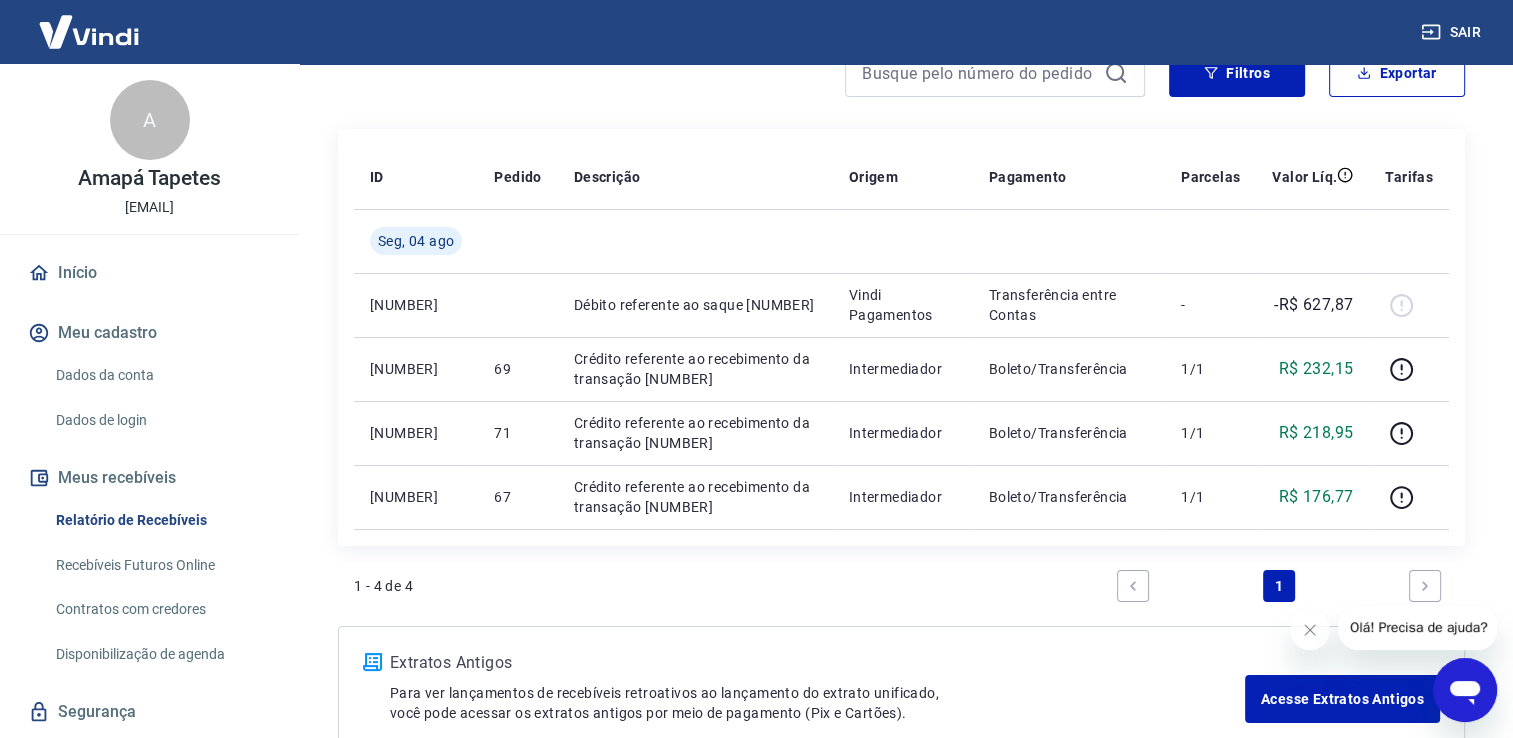 scroll, scrollTop: 240, scrollLeft: 0, axis: vertical 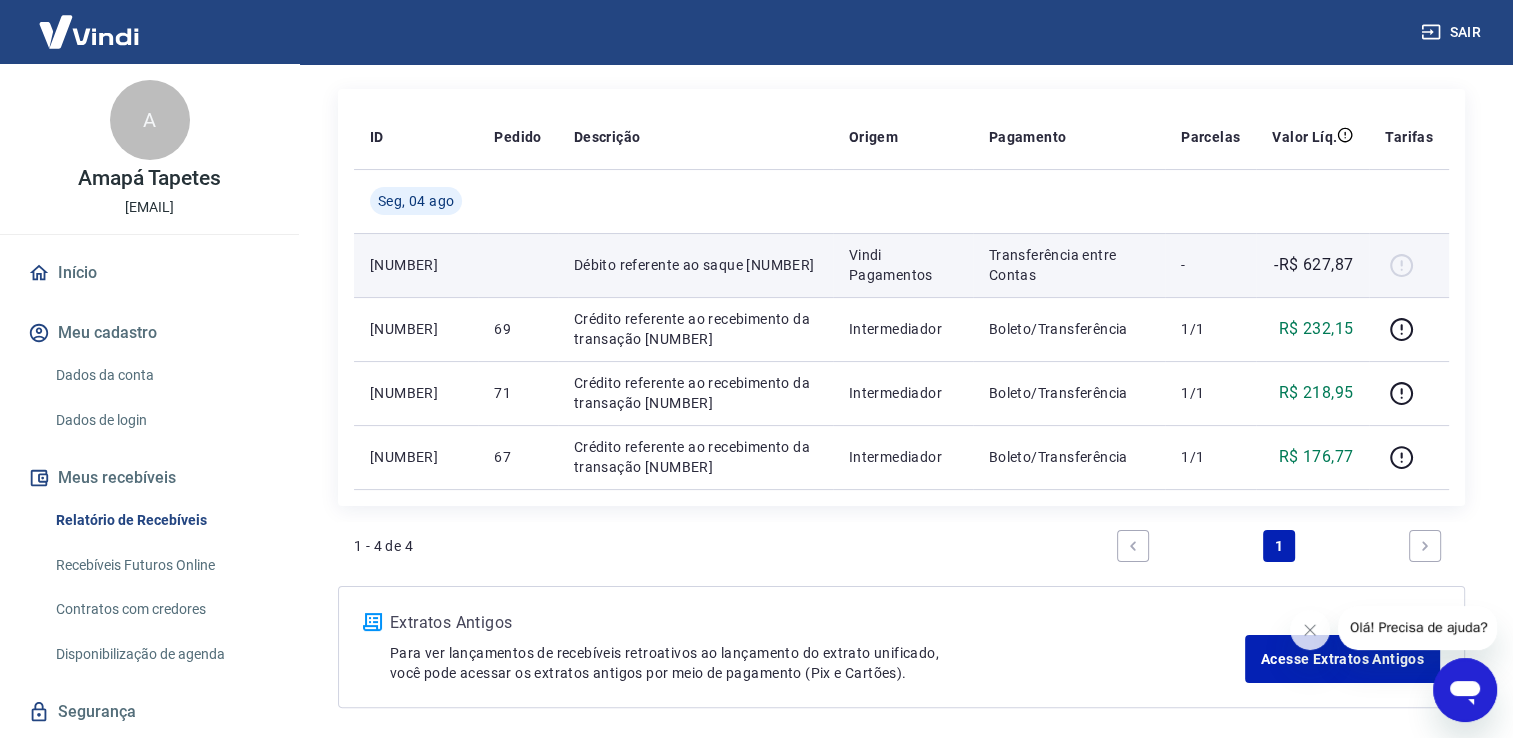 click on "-R$ 627,87" at bounding box center (1313, 265) 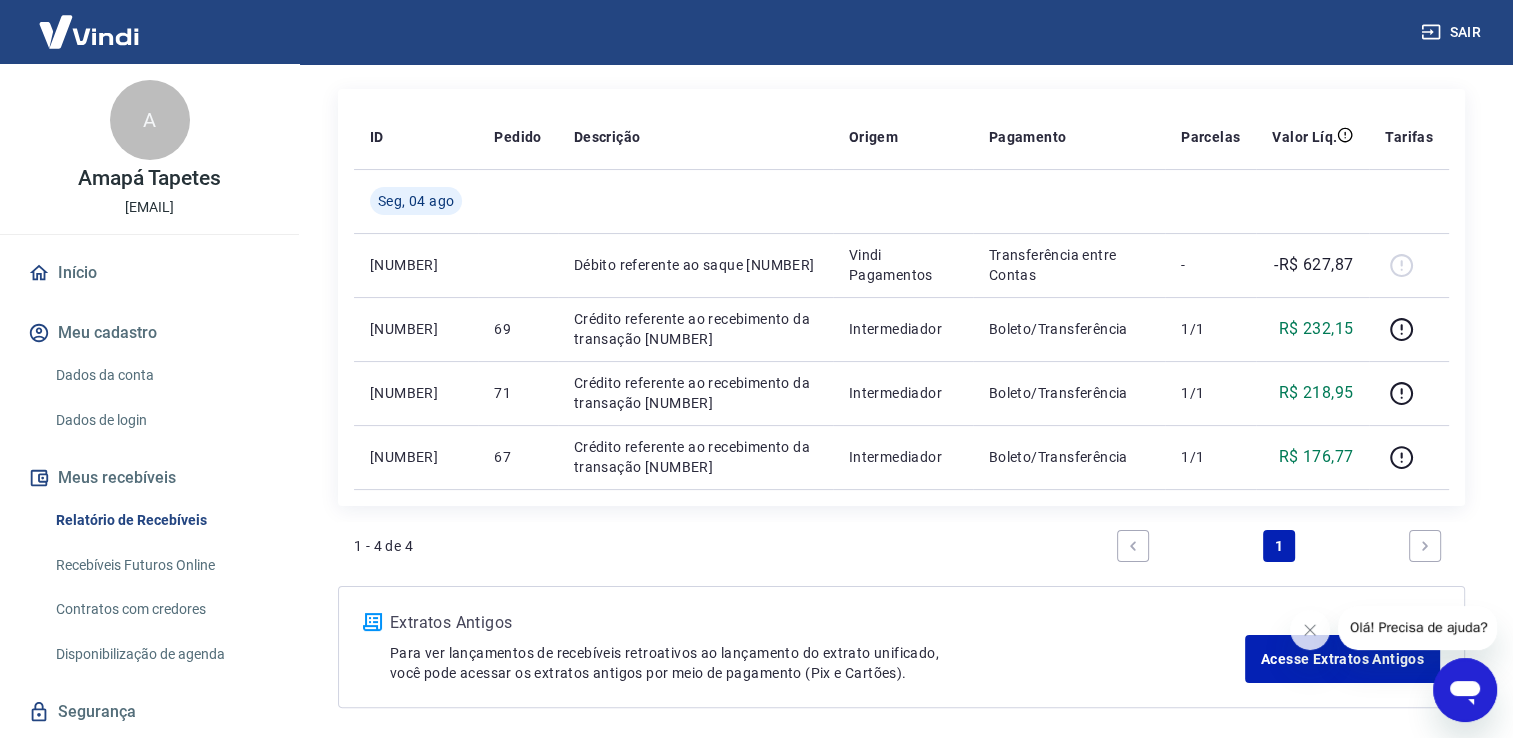 click at bounding box center (1425, 546) 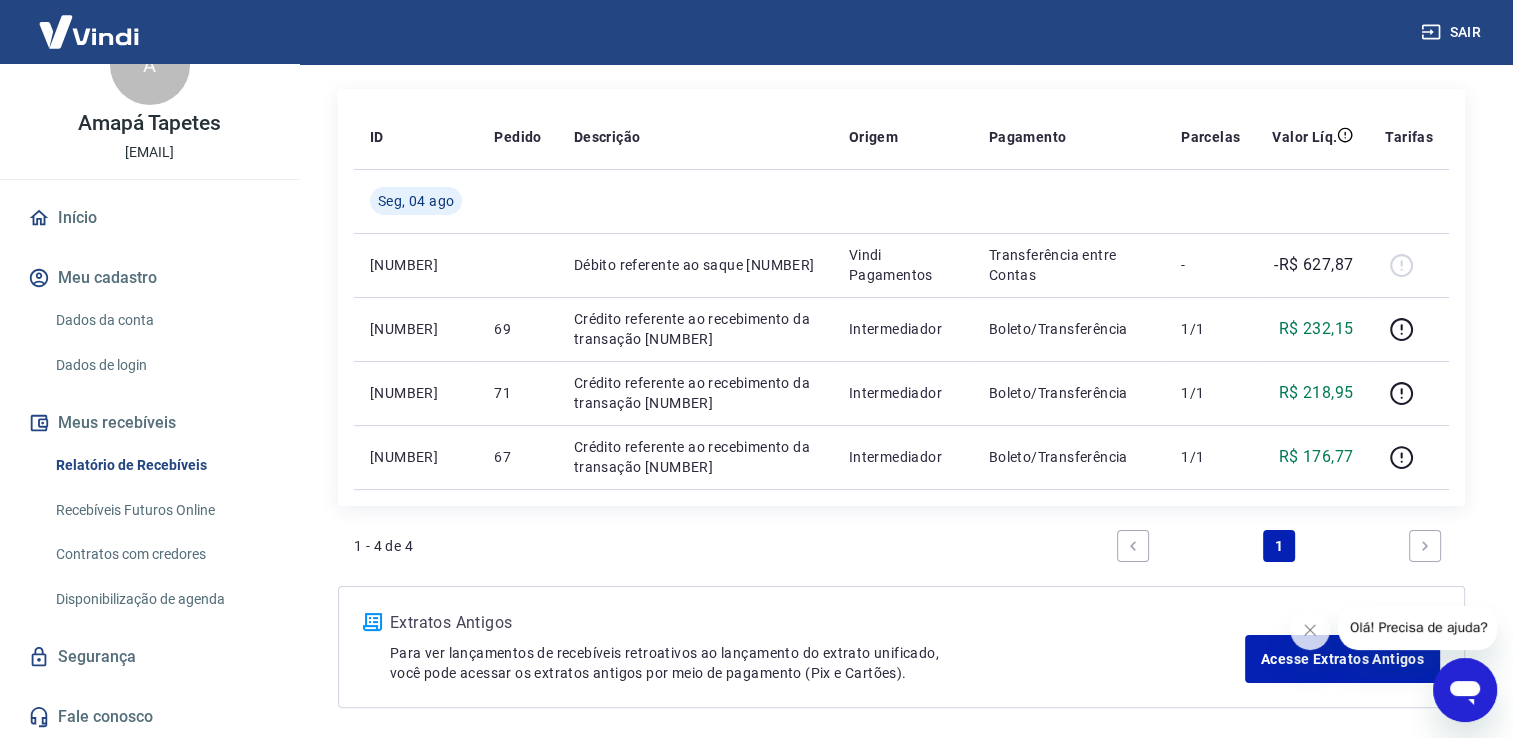 scroll, scrollTop: 0, scrollLeft: 0, axis: both 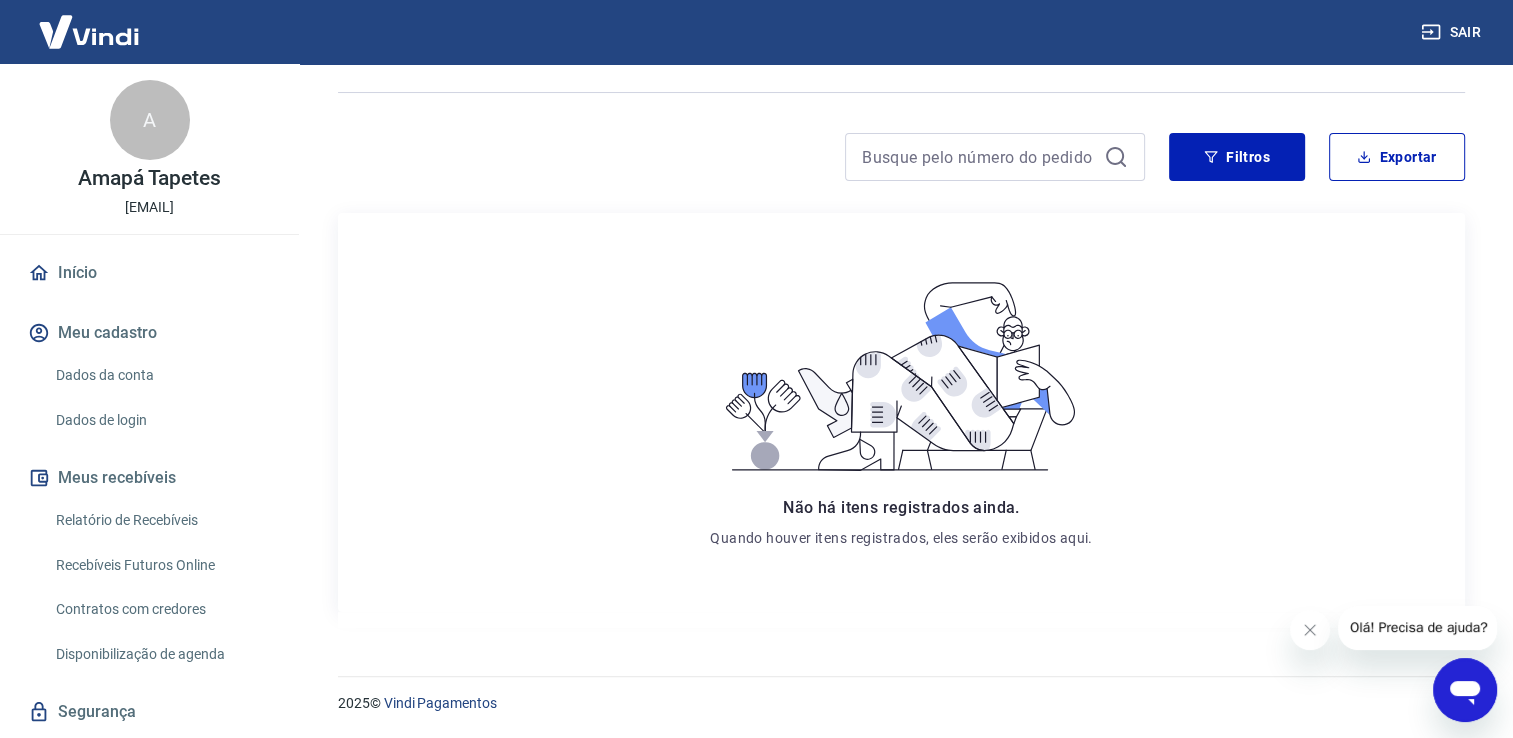 click on "Dados da conta" at bounding box center [161, 375] 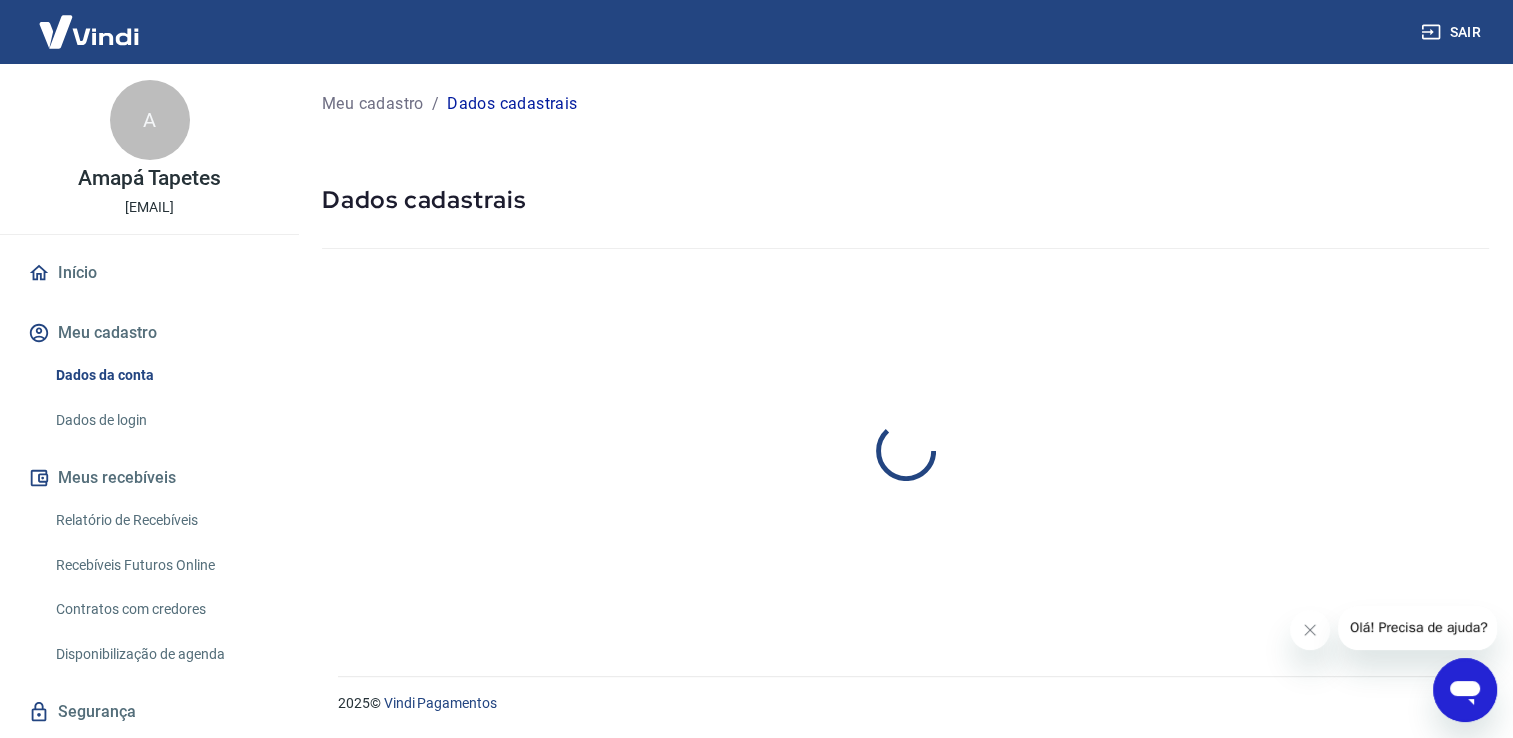 scroll, scrollTop: 0, scrollLeft: 0, axis: both 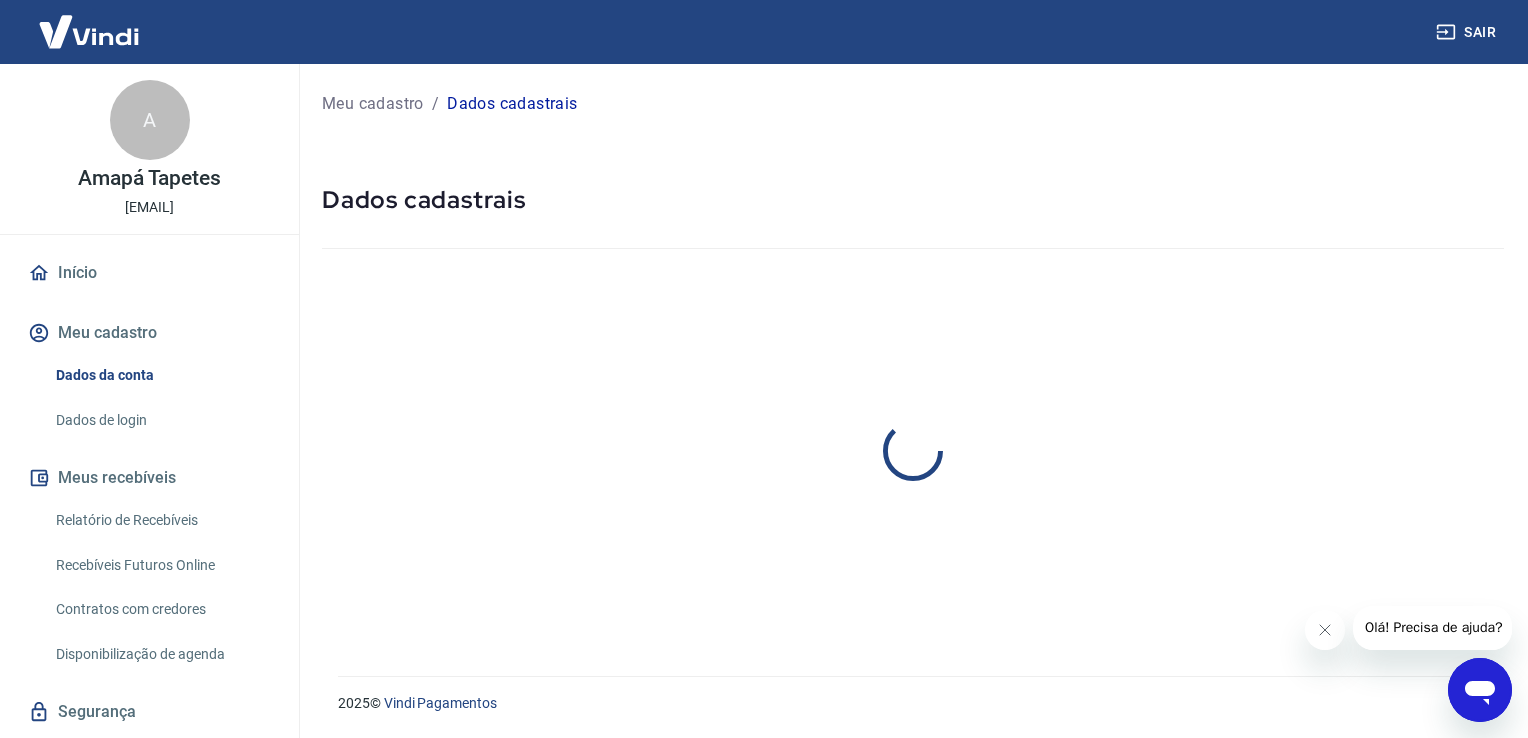 select on "RS" 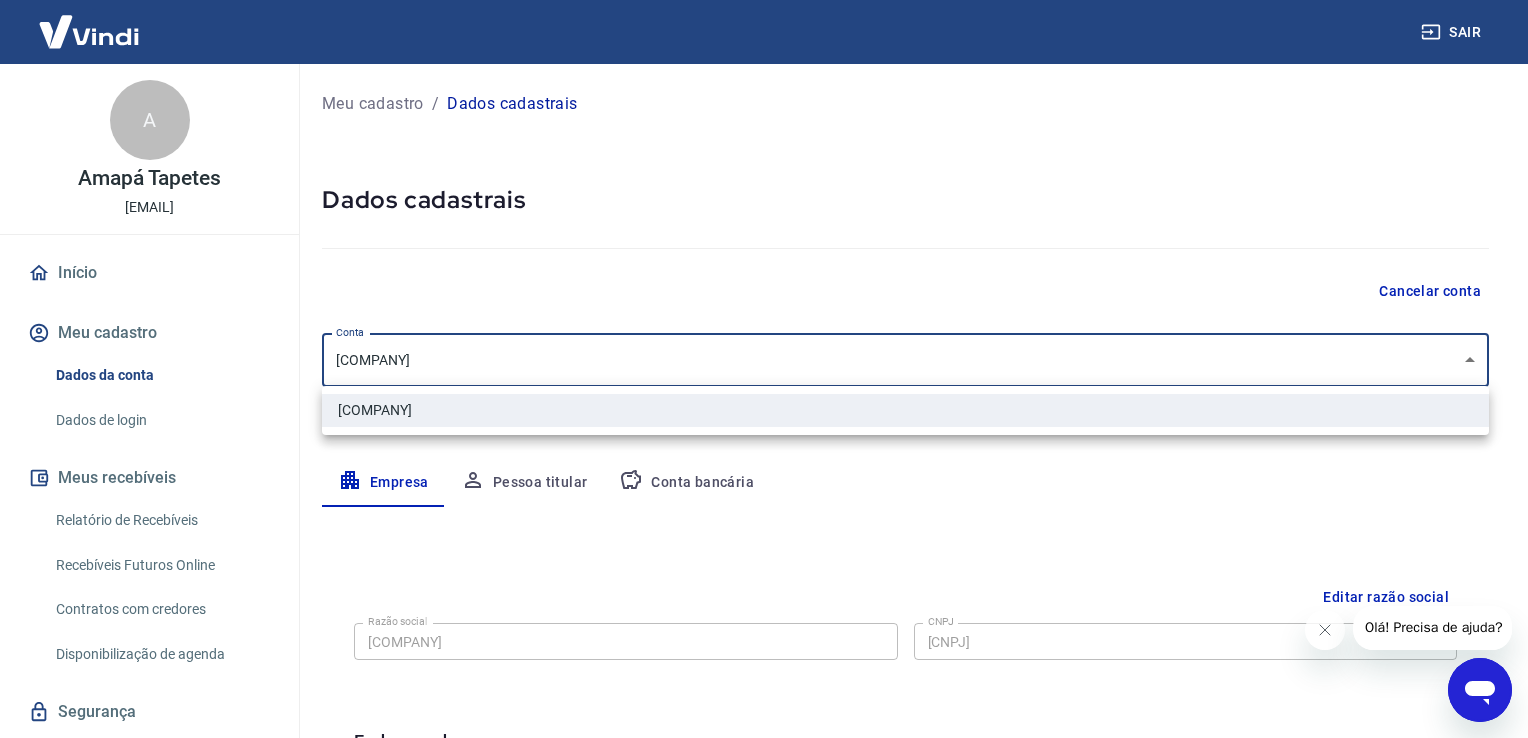 click on "Conta [COMPANY] [object Object] Conta Empresa Pessoa titular Conta bancária Editar razão social Razão social [COMPANY] Razão social CNPJ [CNPJ] CNPJ Endereço da empresa Editar endereço CEP [POSTAL_CODE] CEP Rua Av. [STREET] de Oliveira Rua Número [NUMBER] Número Complemento Complemento Bairro Bairro Ideal Bairro Cidade [CITY] Cidade Estado Acre Alagoas Amapá Amazonas Bahia Ceará Distrito Federal Espírito Santo Goiás Maranhão Mato Grosso Mato Grosso do Sul Minas Gerais Pará Paraíba Paraná Pernambuco Piauí Rio de Janeiro Rio Grande do Norte Rio Grande do Sul Rondônia Roraima Santa Catarina São Paulo Sergipe Estado" at bounding box center [764, 369] 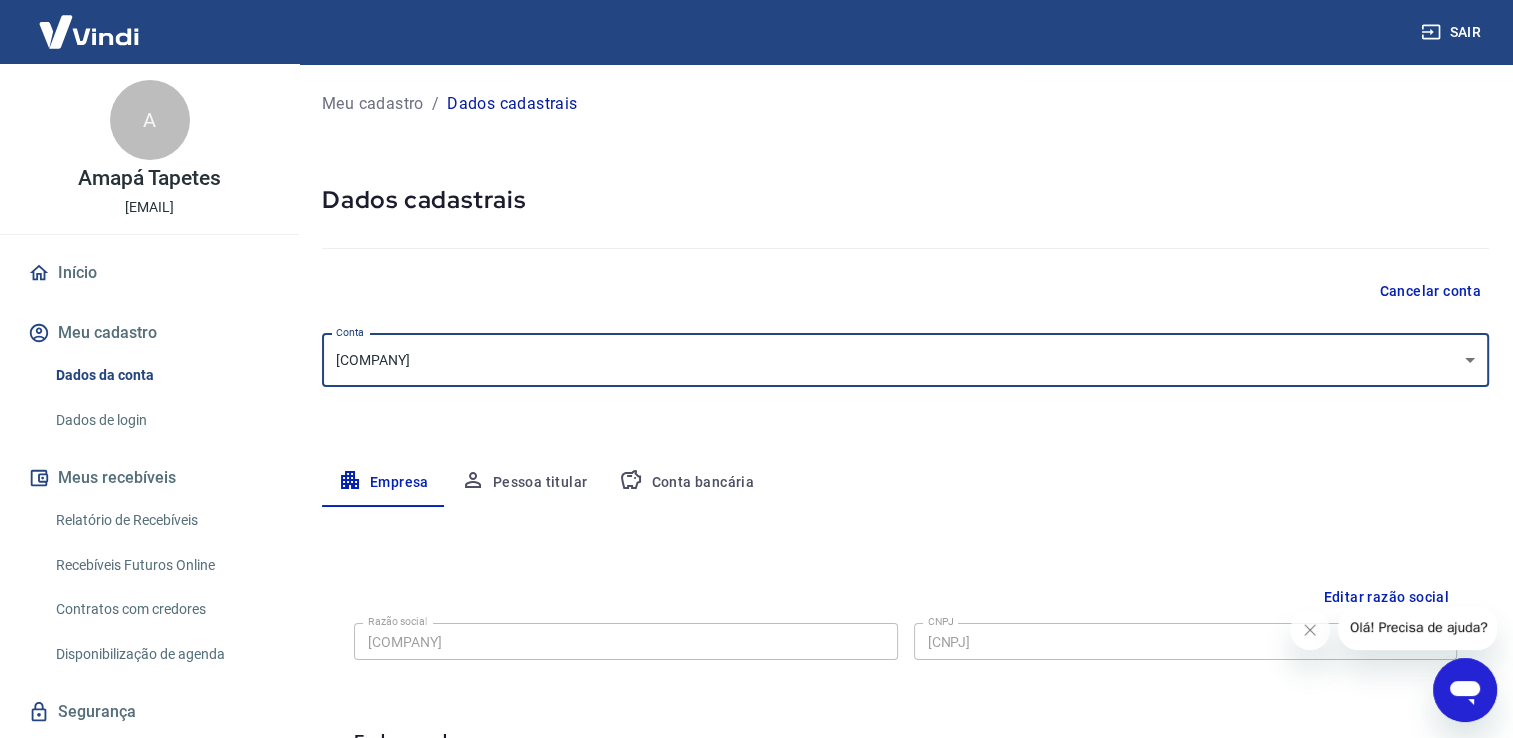 click on "Cancelar conta" at bounding box center [905, 291] 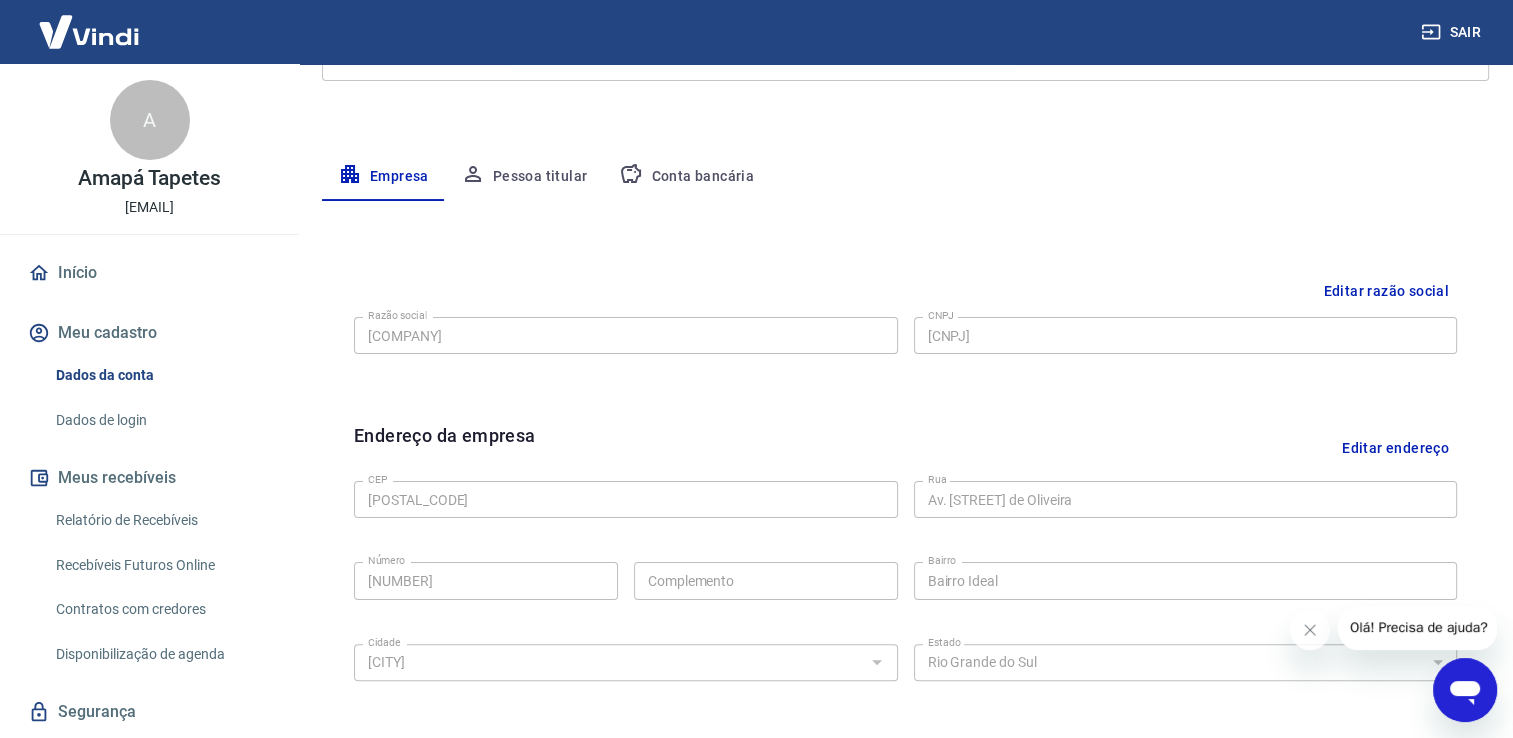 scroll, scrollTop: 320, scrollLeft: 0, axis: vertical 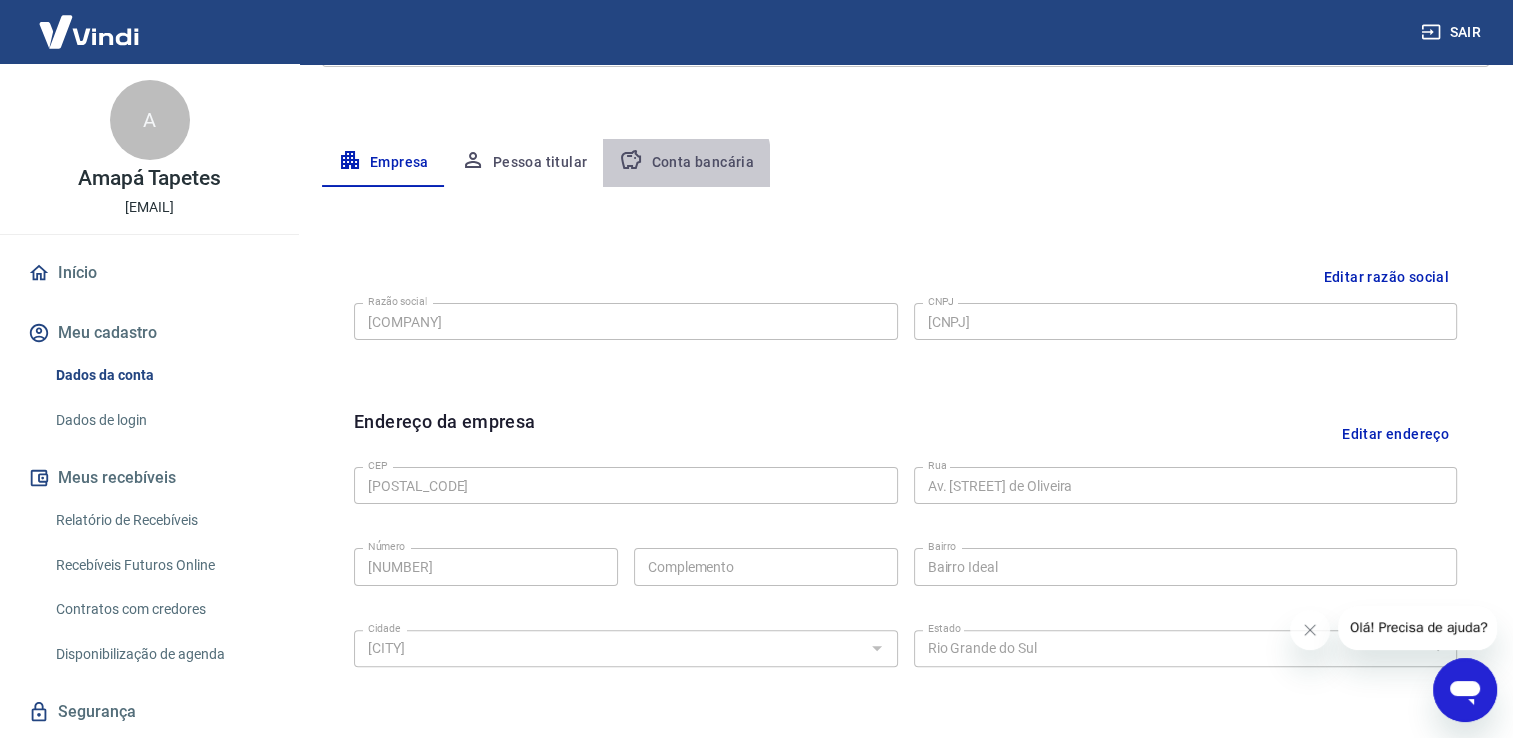 click on "Conta bancária" at bounding box center (686, 163) 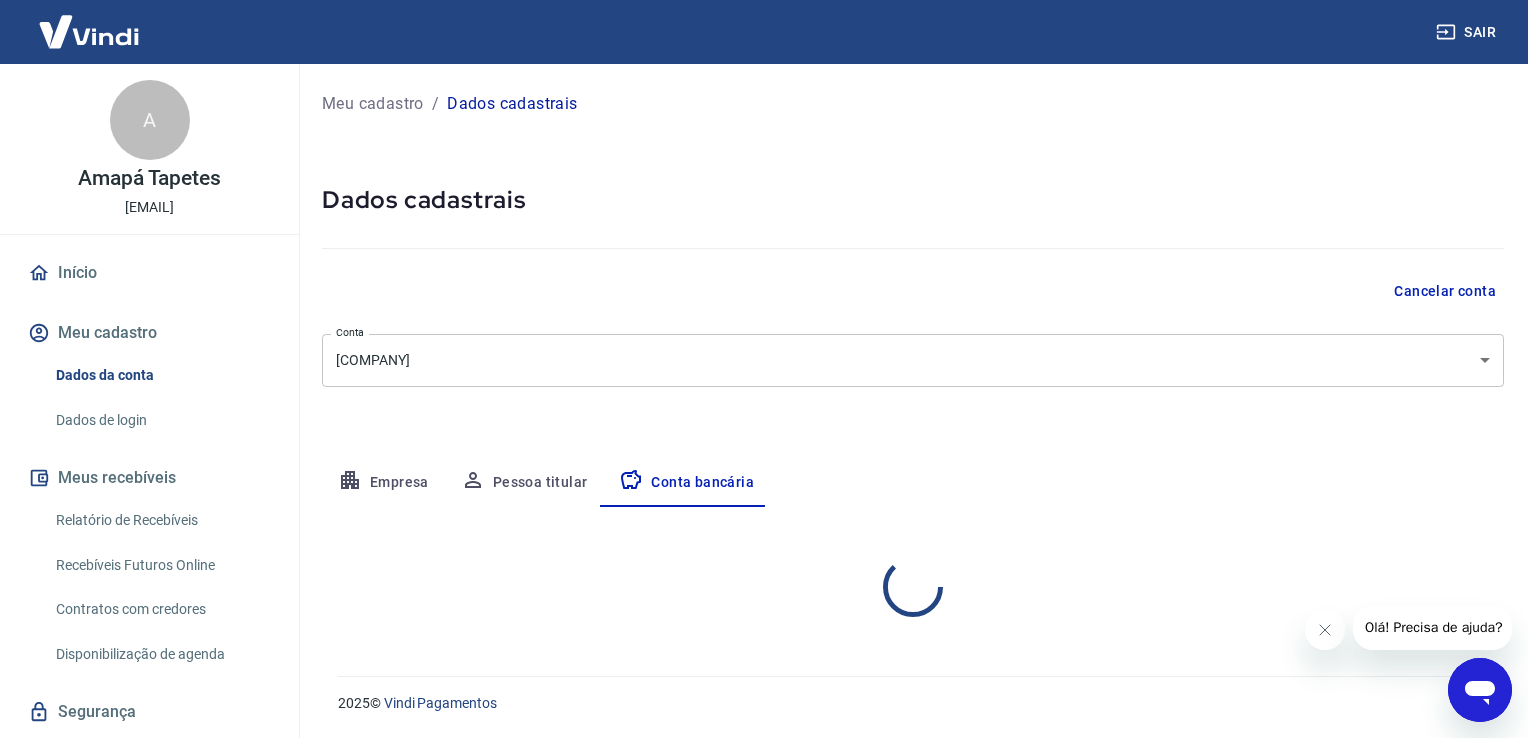 select on "1" 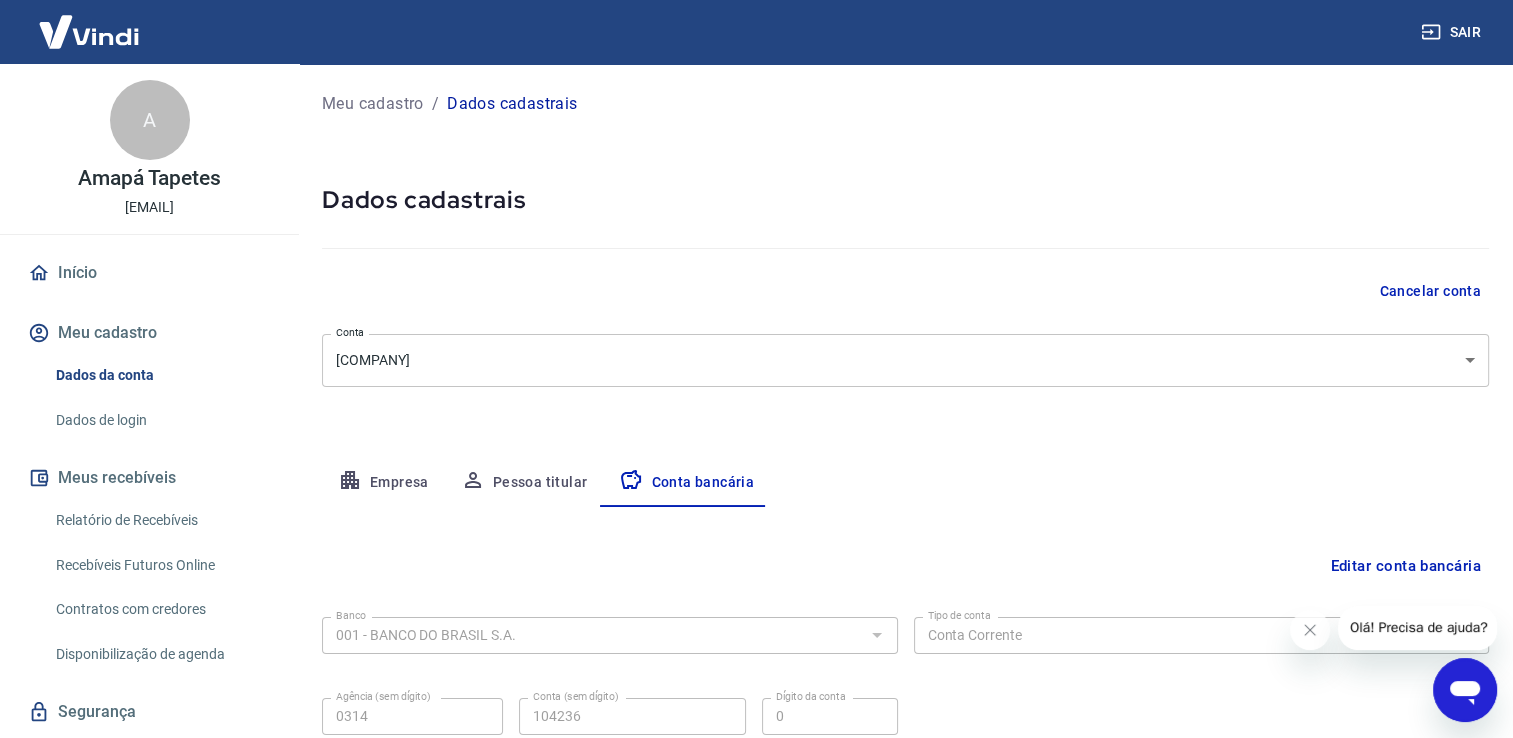 click at bounding box center [905, 244] 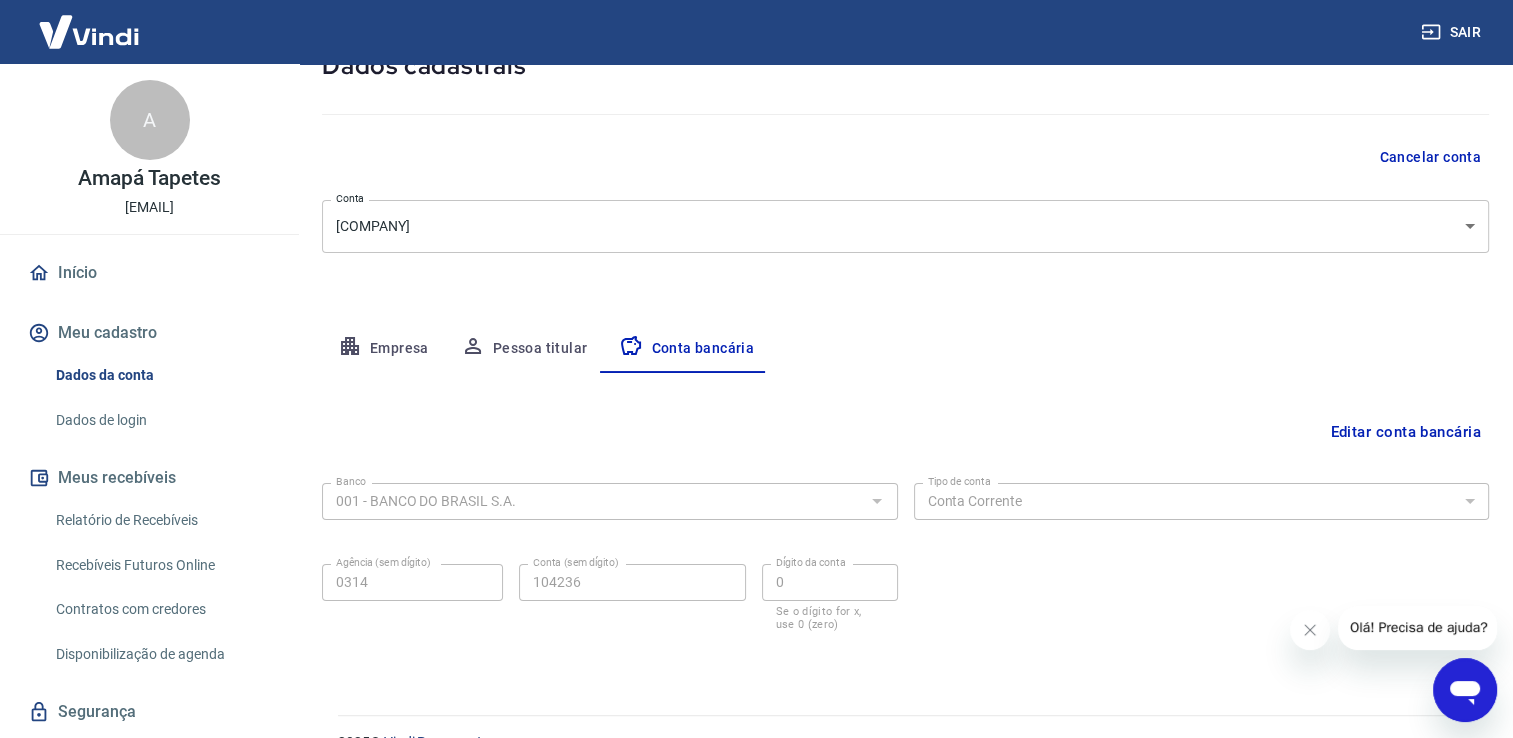 scroll, scrollTop: 132, scrollLeft: 0, axis: vertical 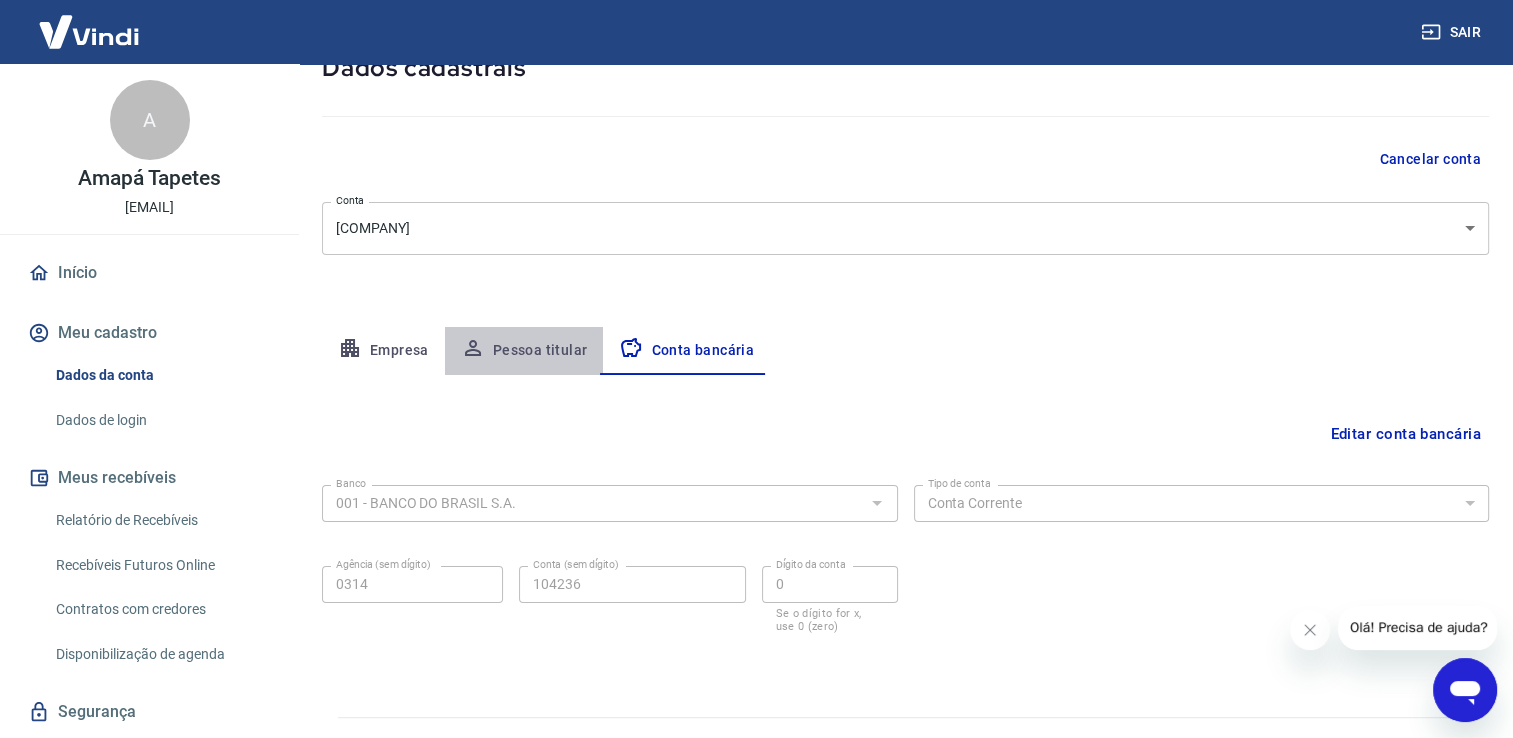click on "Pessoa titular" at bounding box center (524, 351) 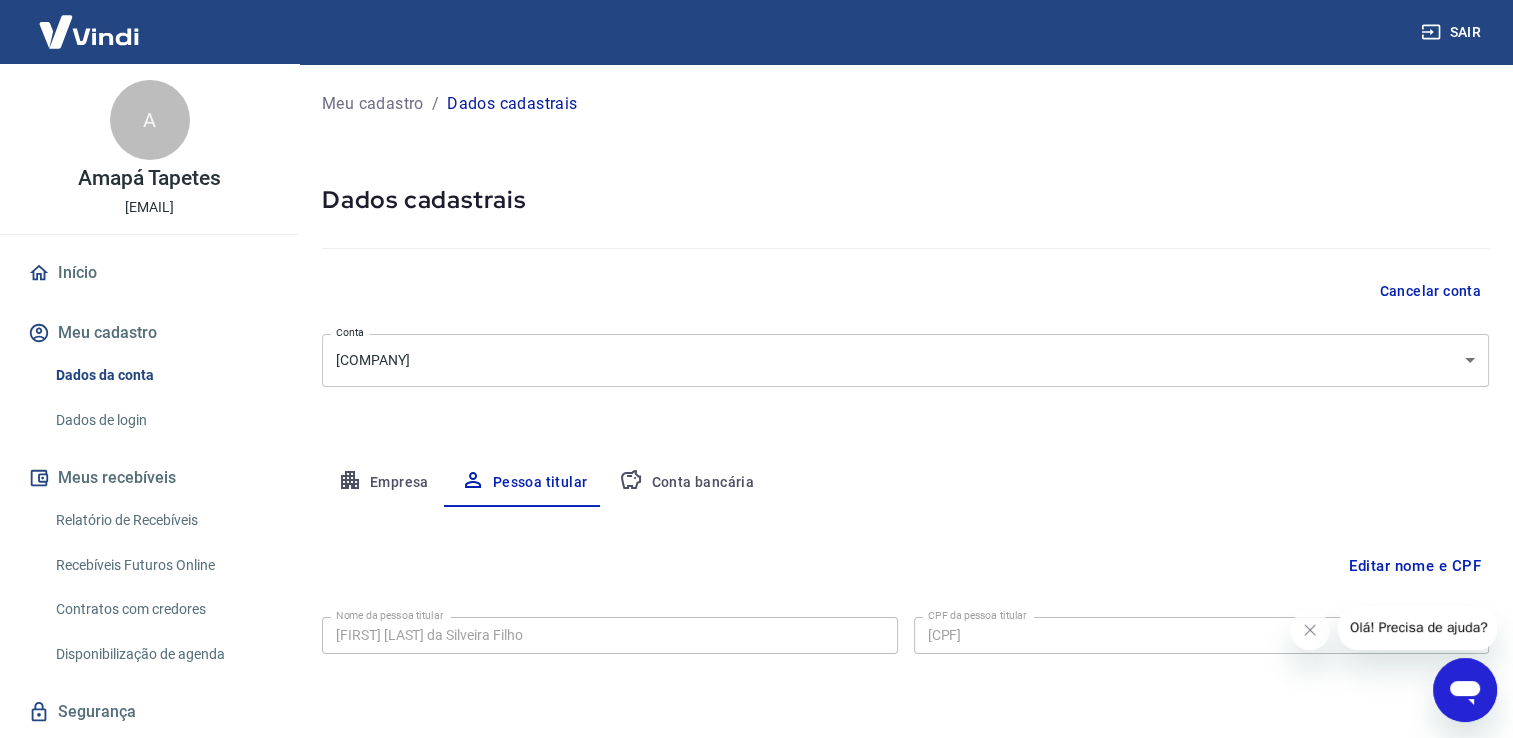 type 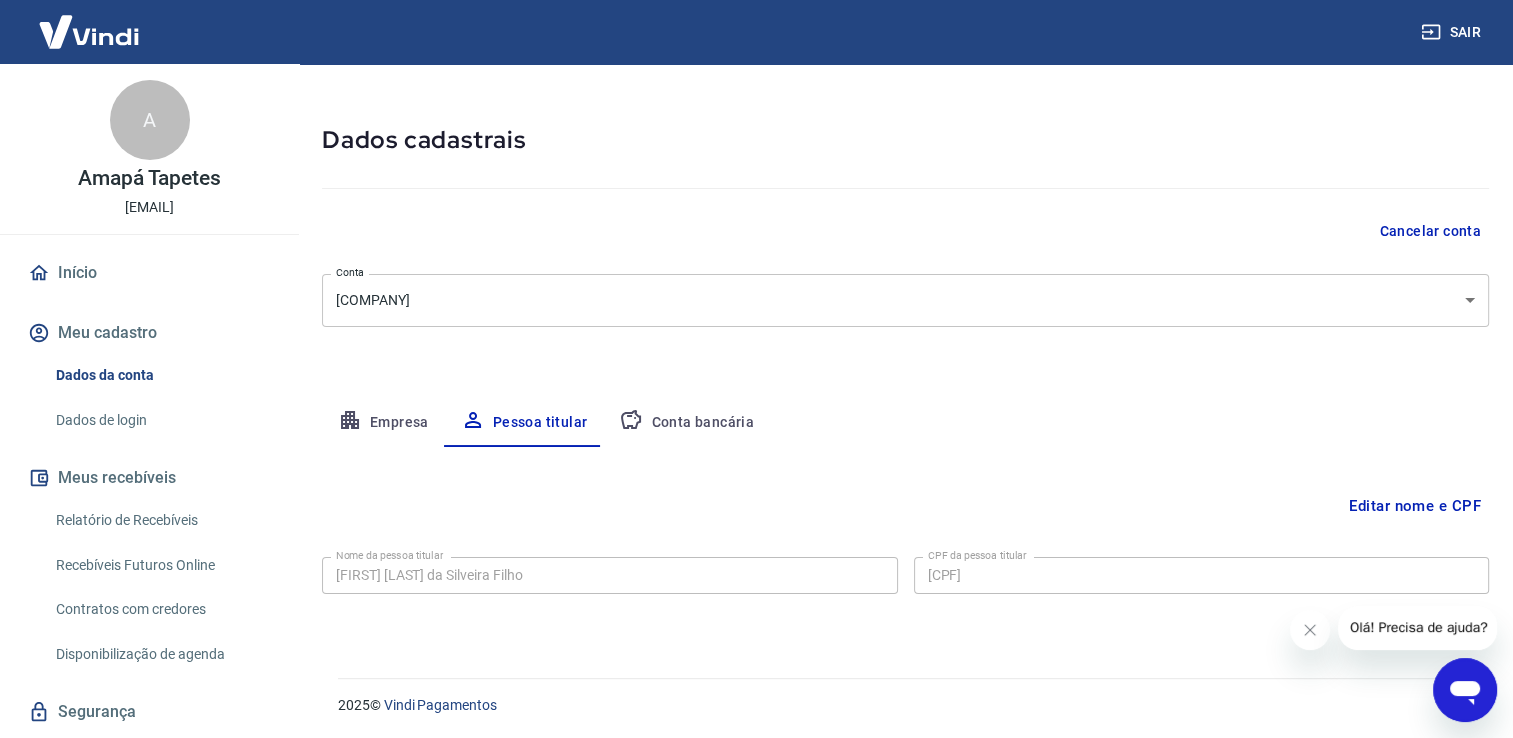 scroll, scrollTop: 20, scrollLeft: 0, axis: vertical 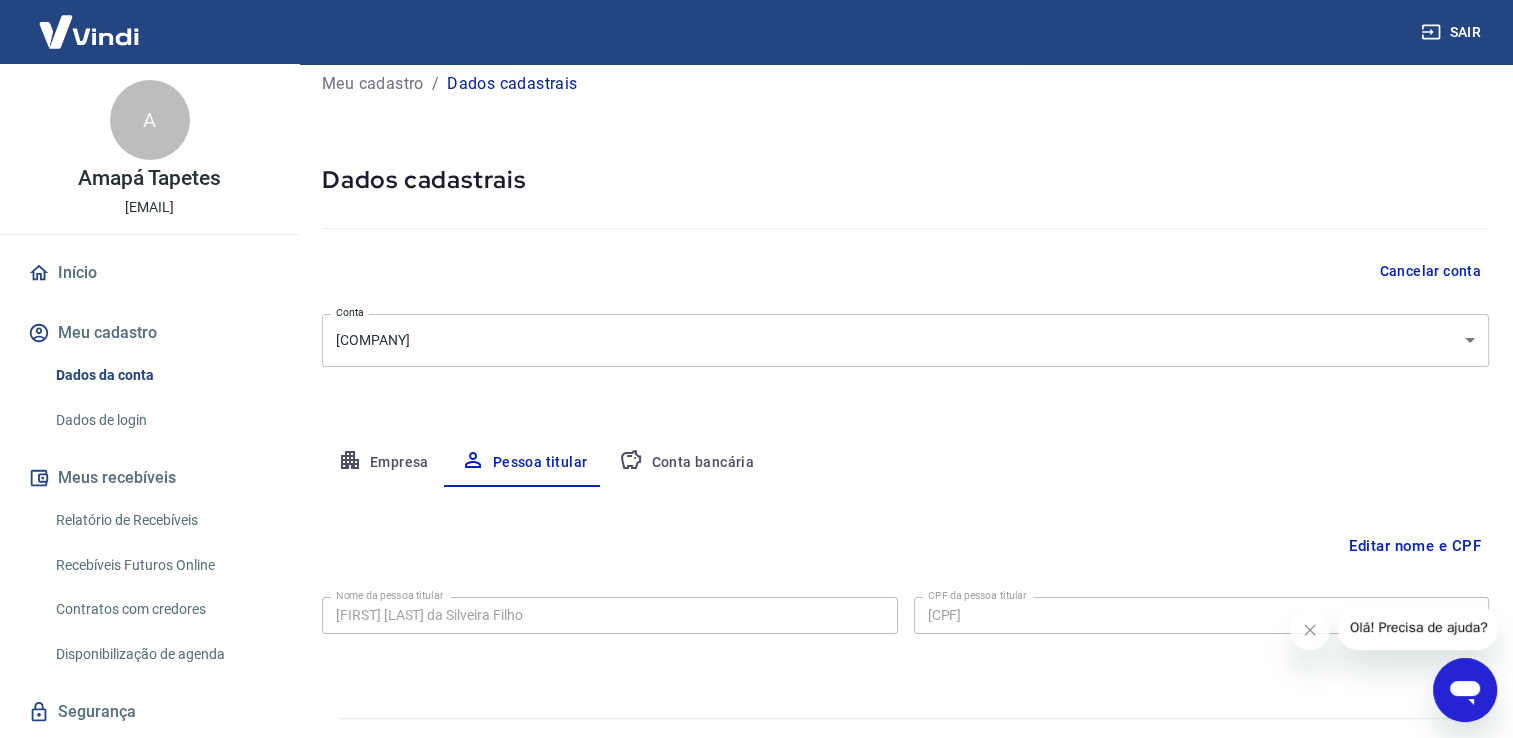 click 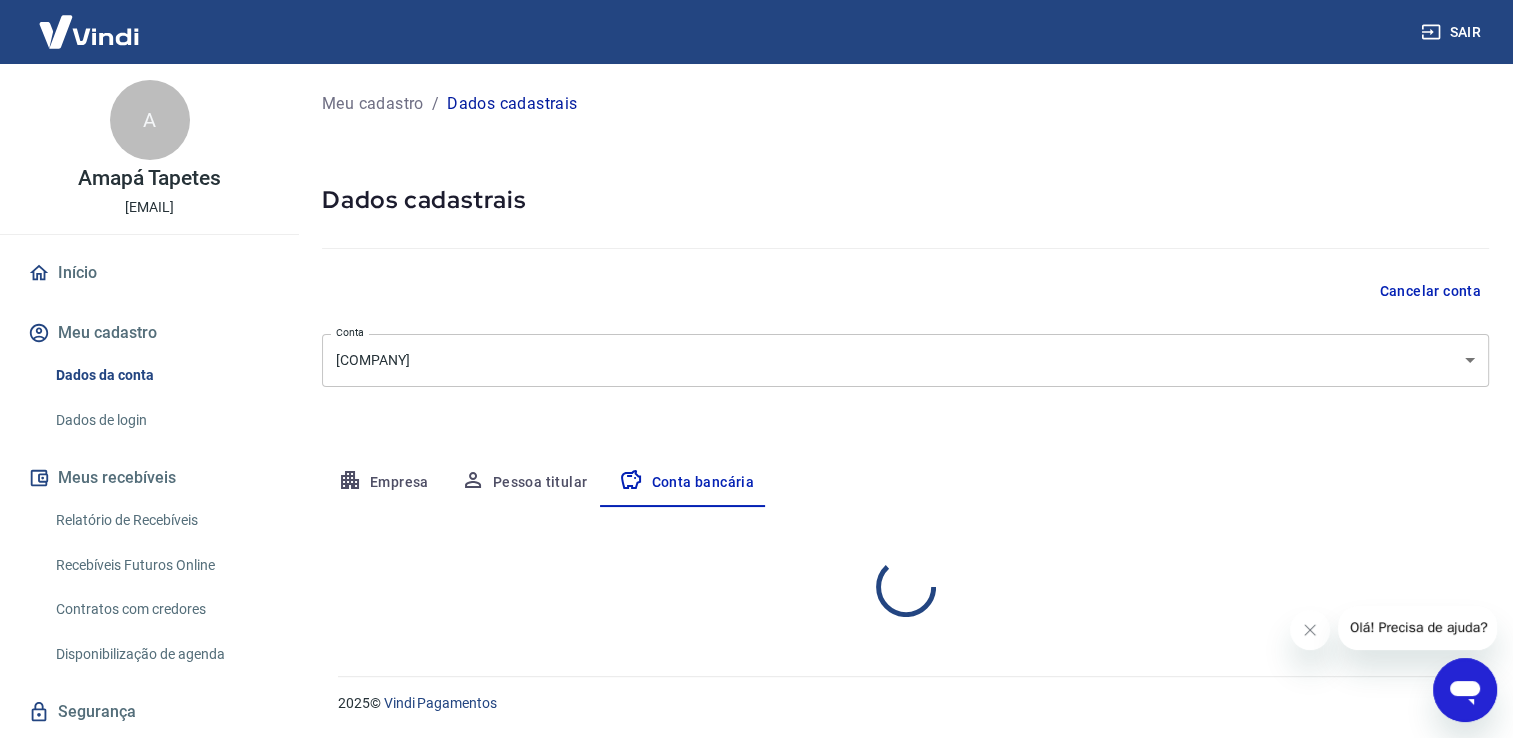 scroll, scrollTop: 0, scrollLeft: 0, axis: both 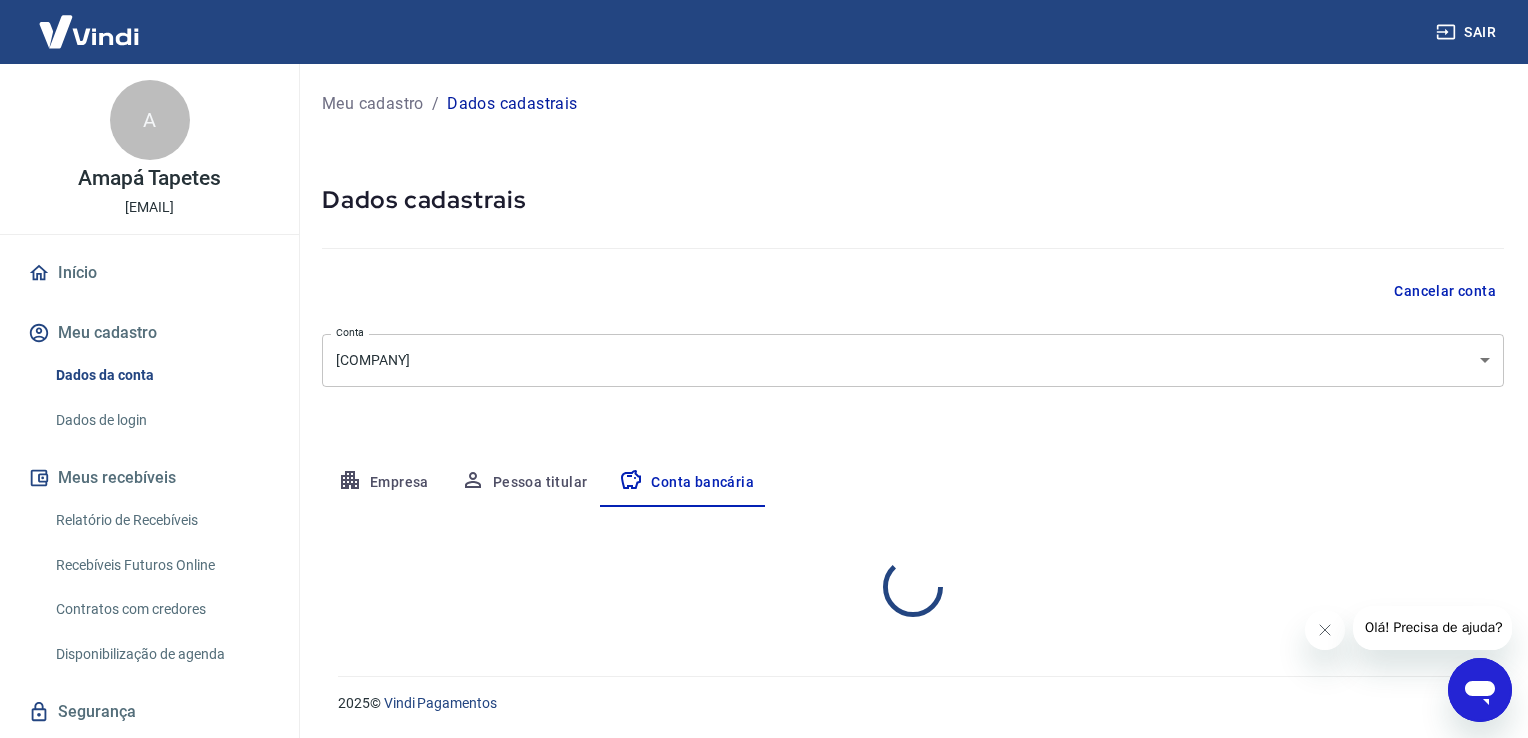 select on "1" 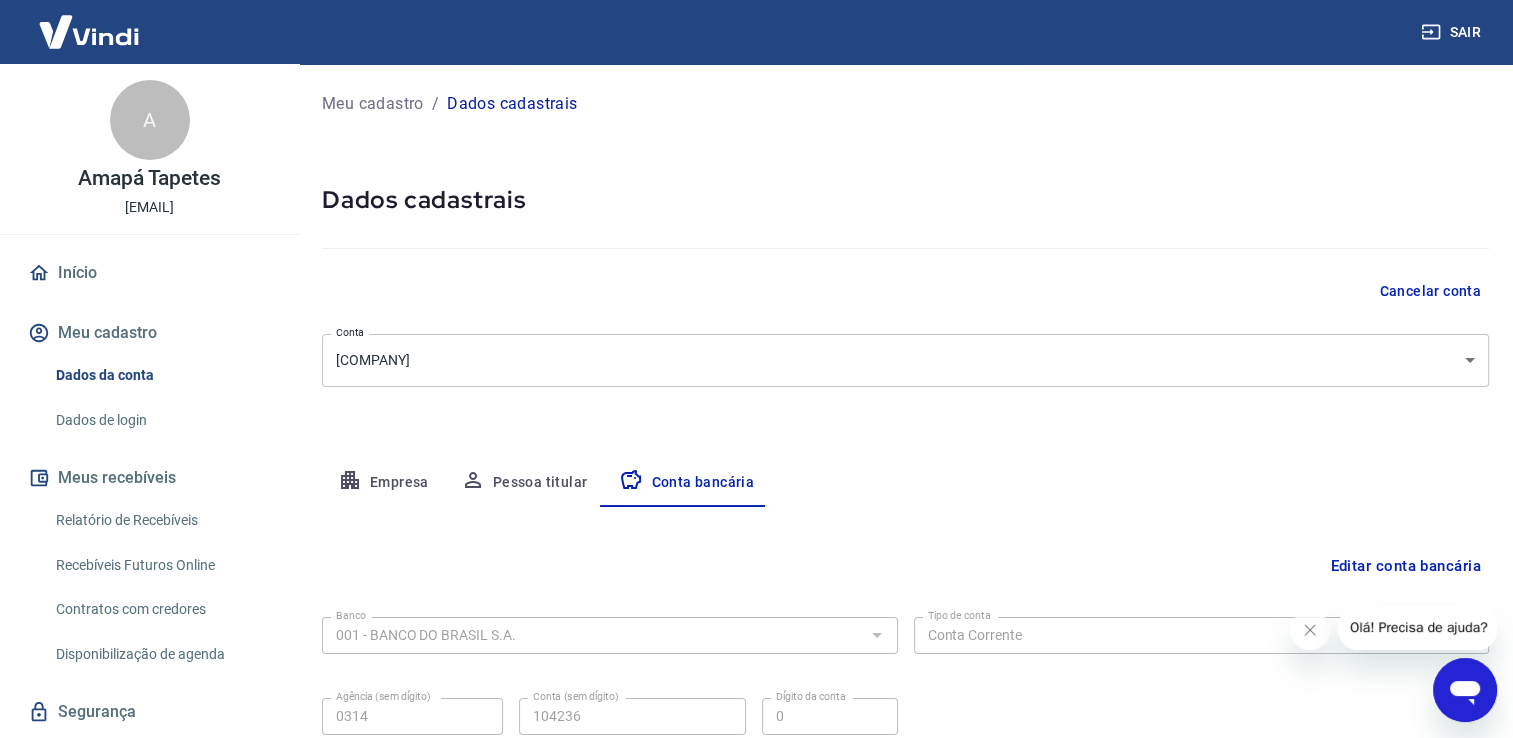 click at bounding box center [905, 244] 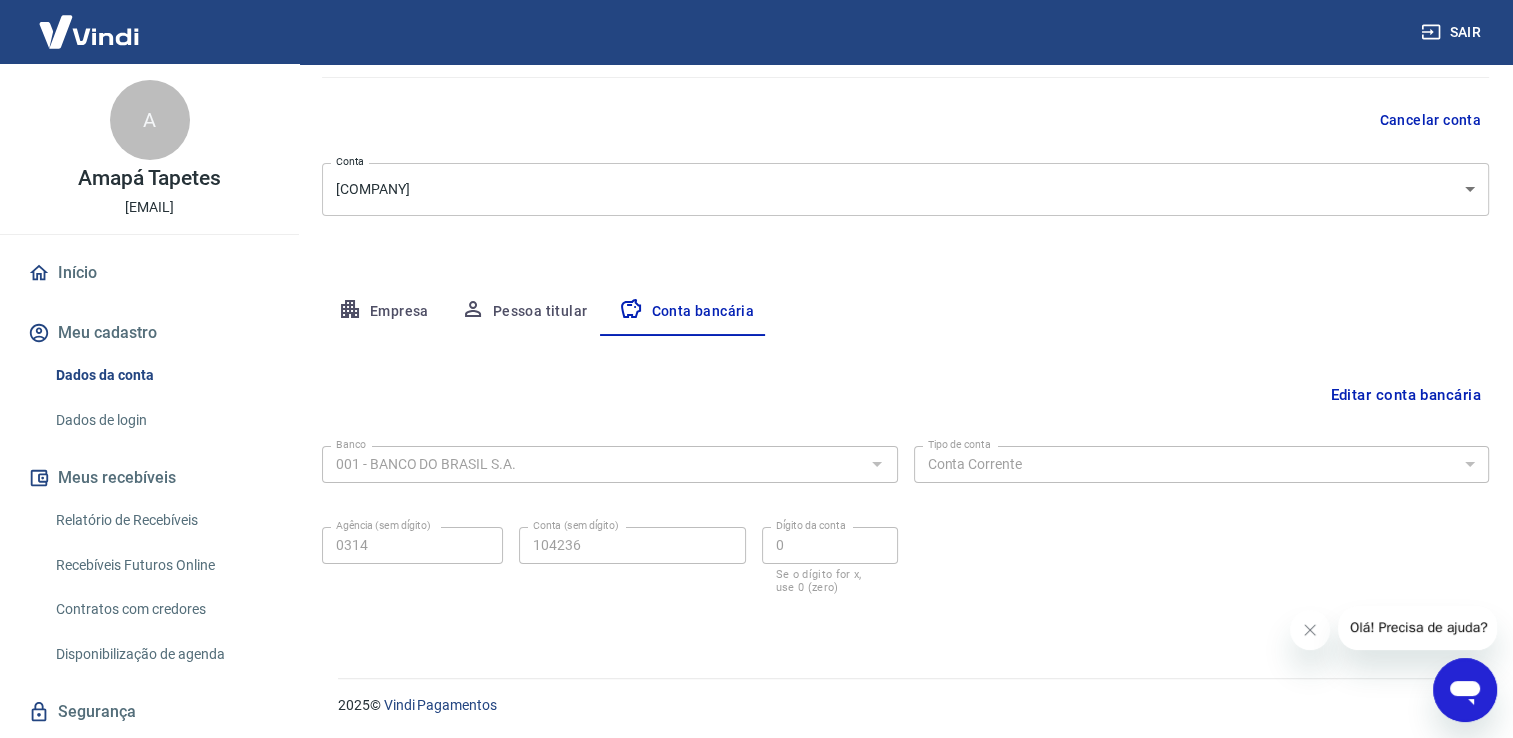 scroll, scrollTop: 172, scrollLeft: 0, axis: vertical 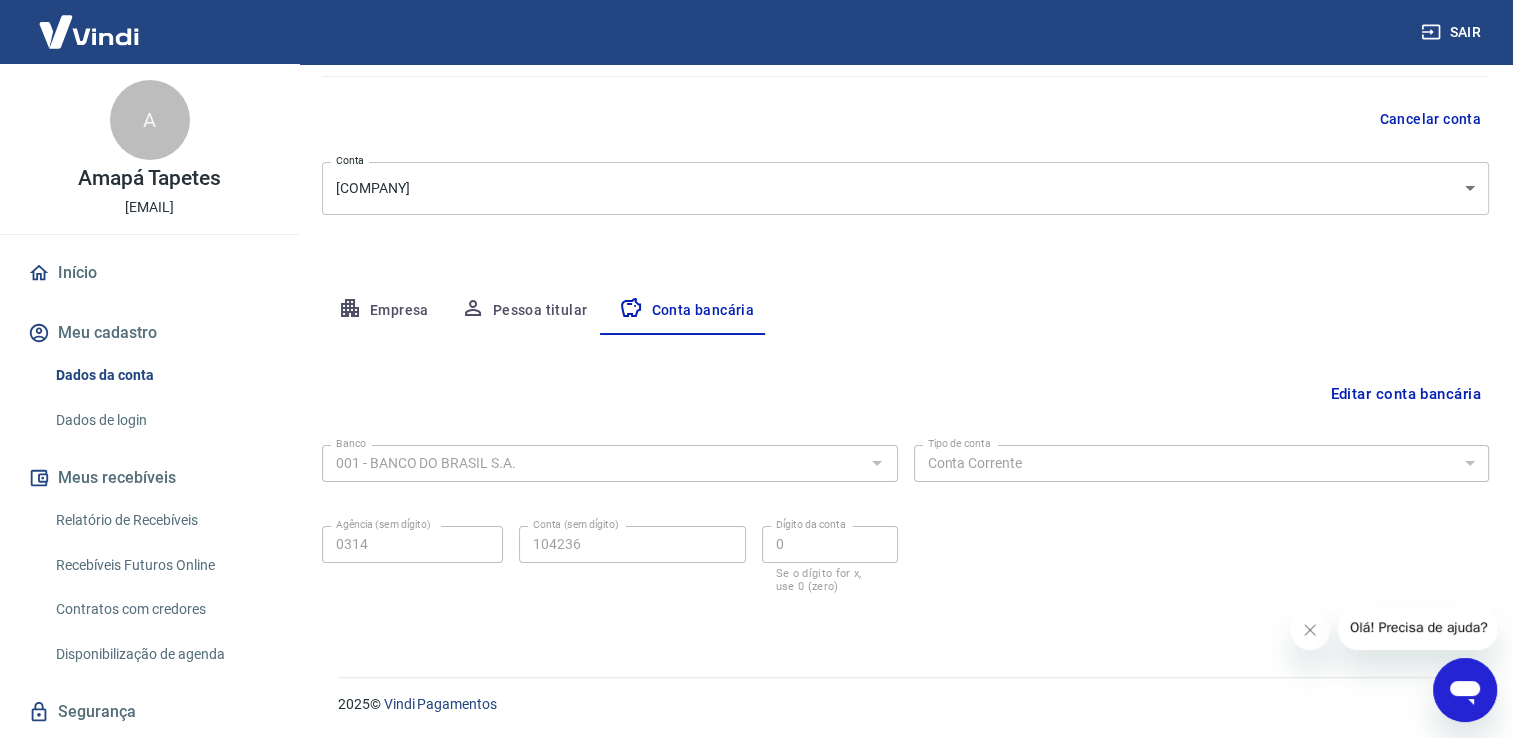 click on "Empresa" at bounding box center (383, 311) 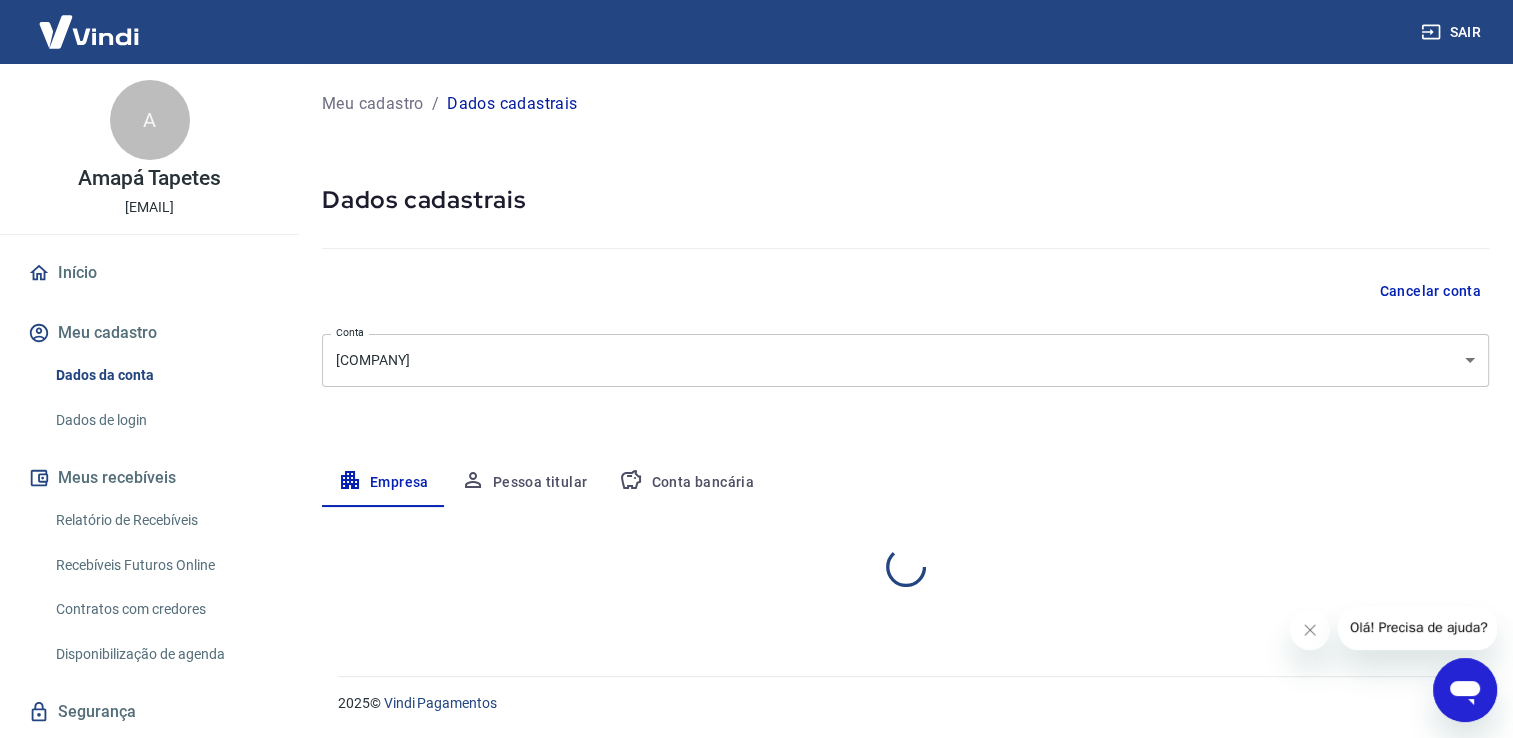 scroll, scrollTop: 0, scrollLeft: 0, axis: both 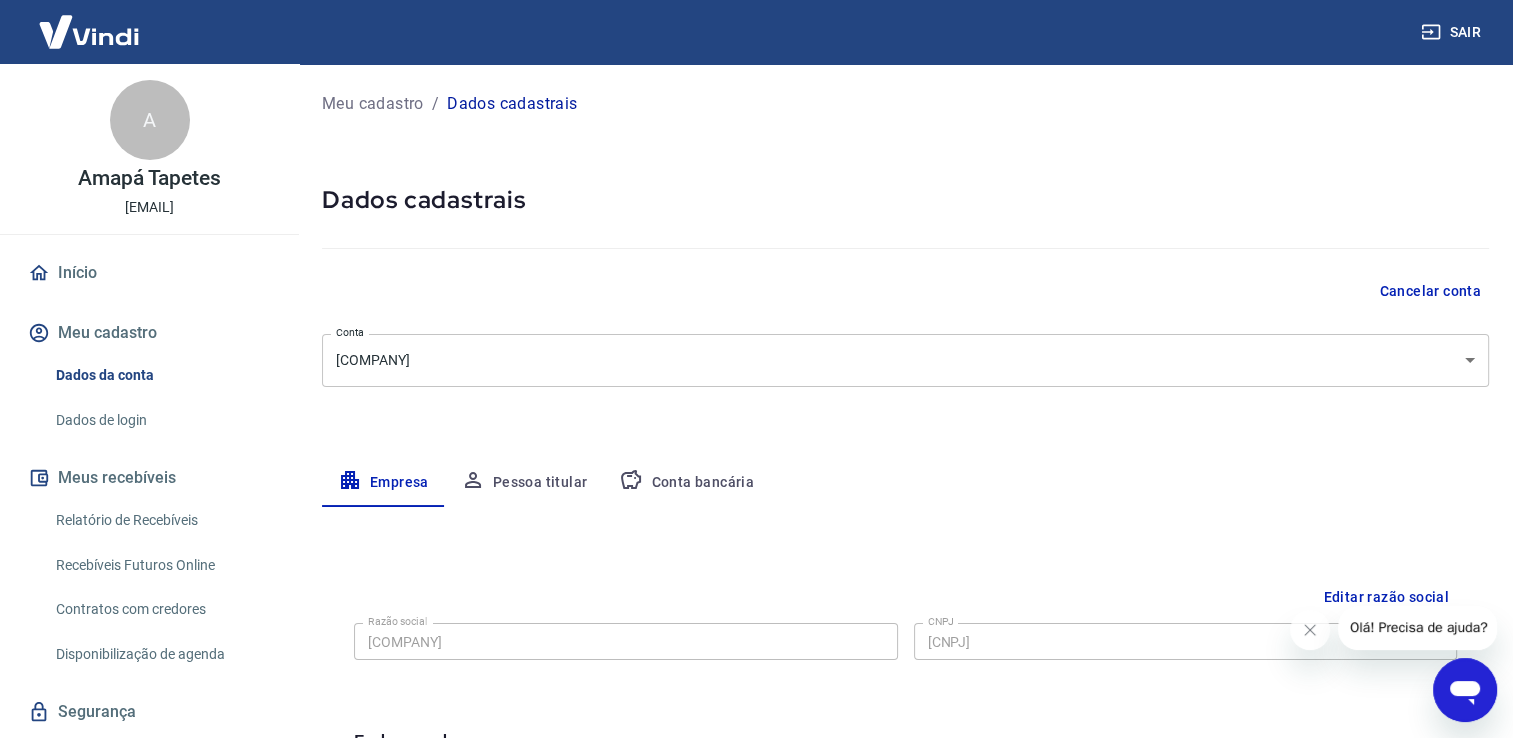 click on "Cancelar conta" at bounding box center [905, 291] 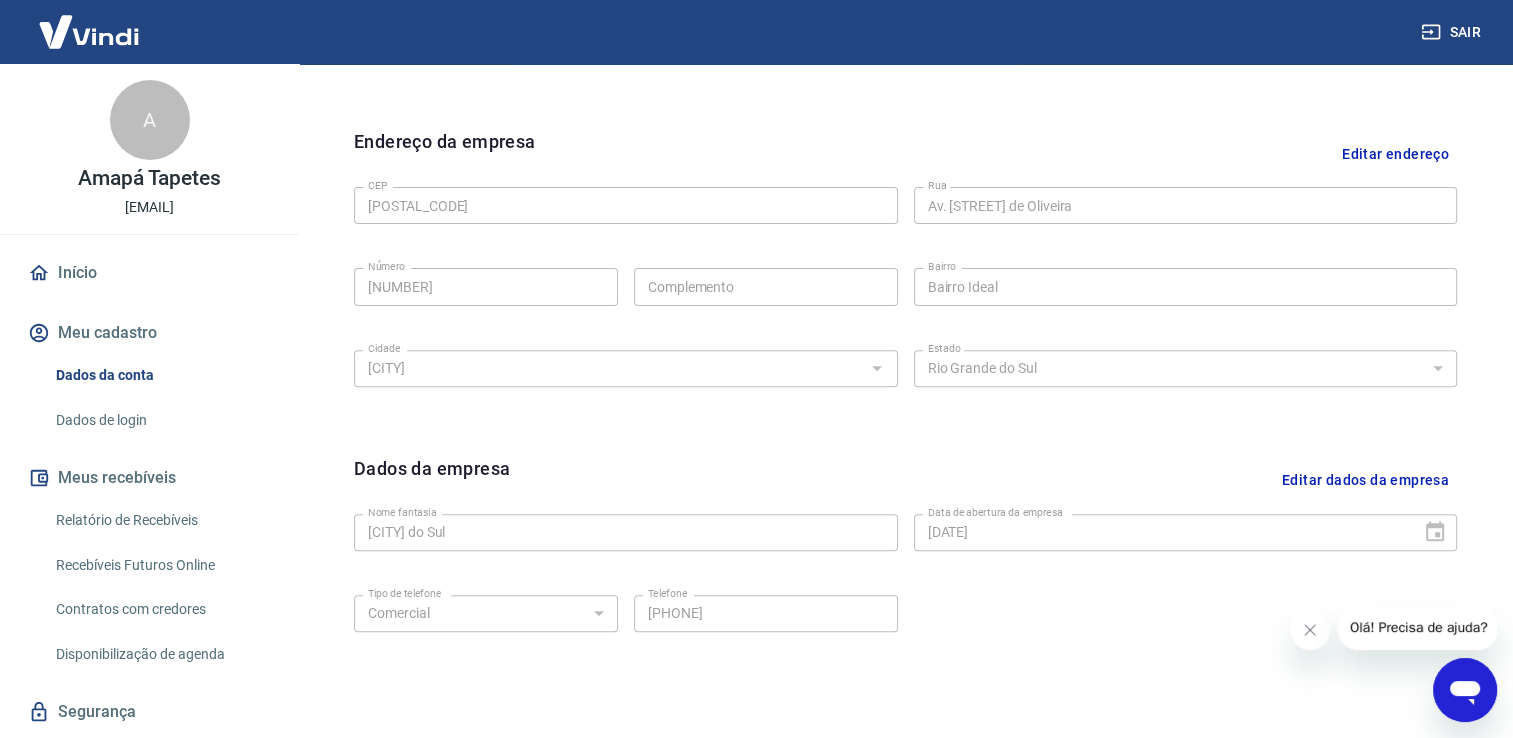 scroll, scrollTop: 703, scrollLeft: 0, axis: vertical 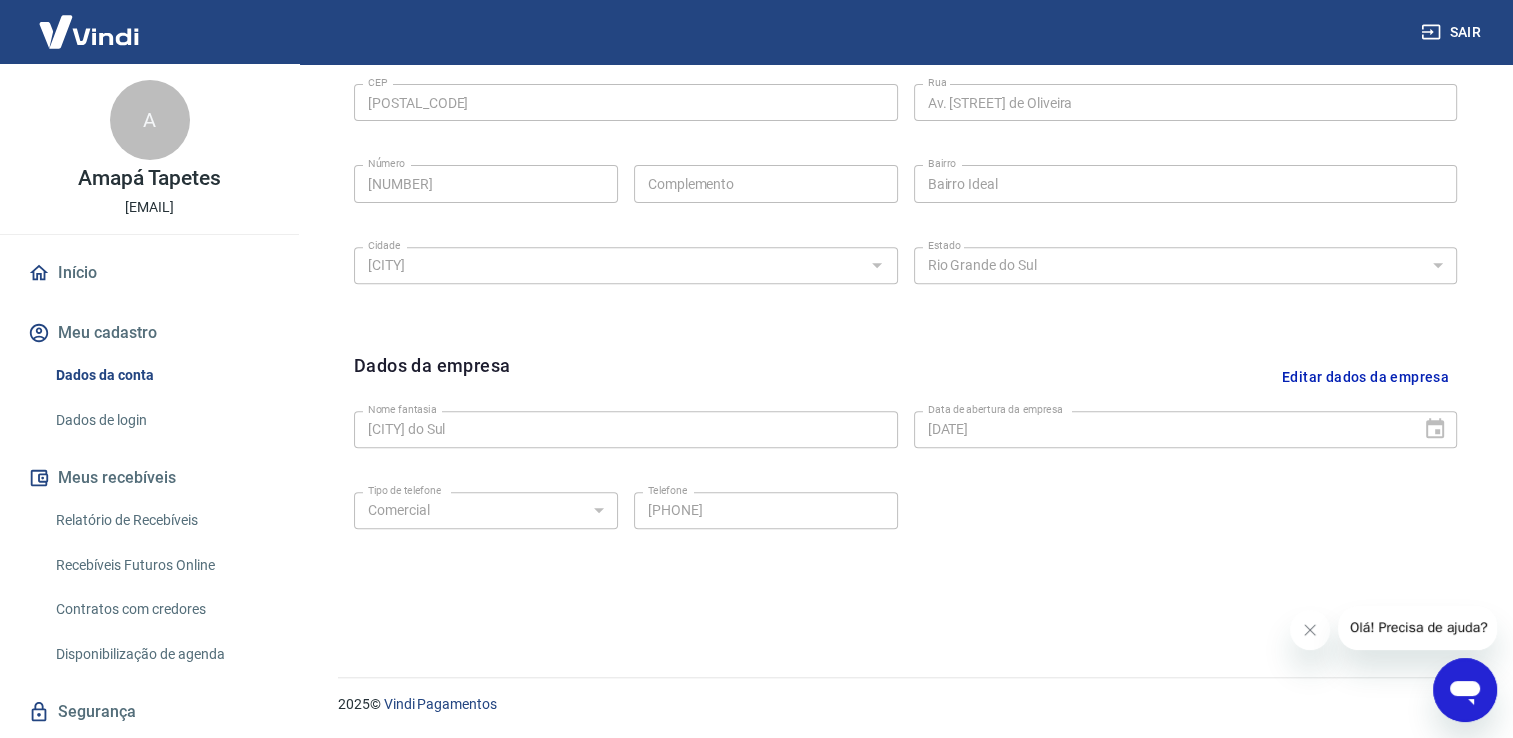 click on "Recebíveis Futuros Online" at bounding box center [161, 565] 